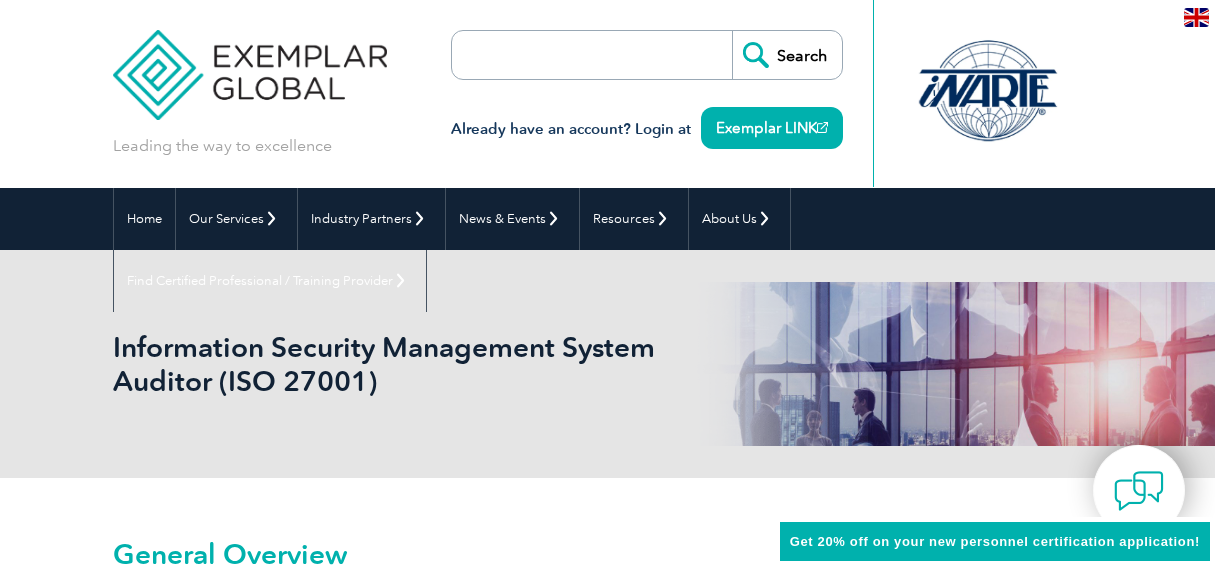 scroll, scrollTop: 0, scrollLeft: 0, axis: both 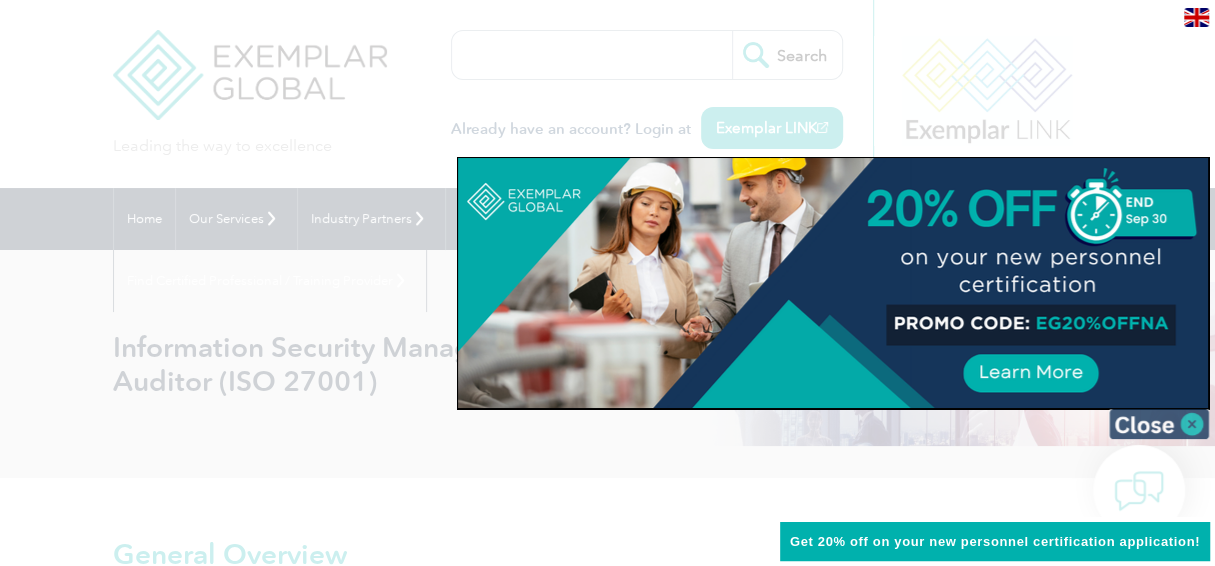 click at bounding box center [1159, 424] 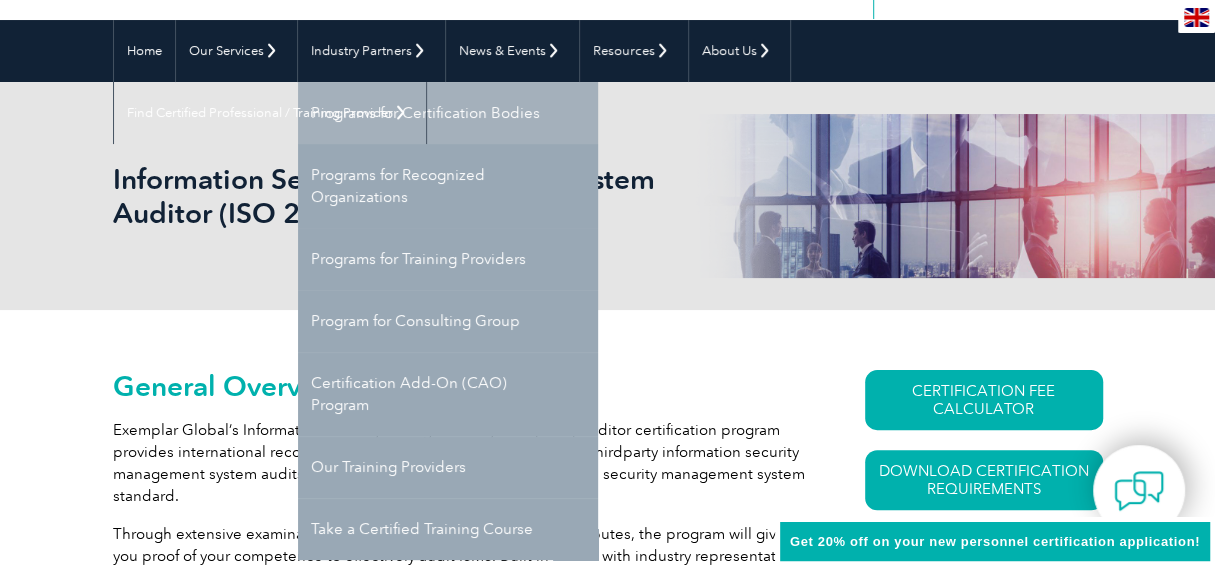 scroll, scrollTop: 200, scrollLeft: 0, axis: vertical 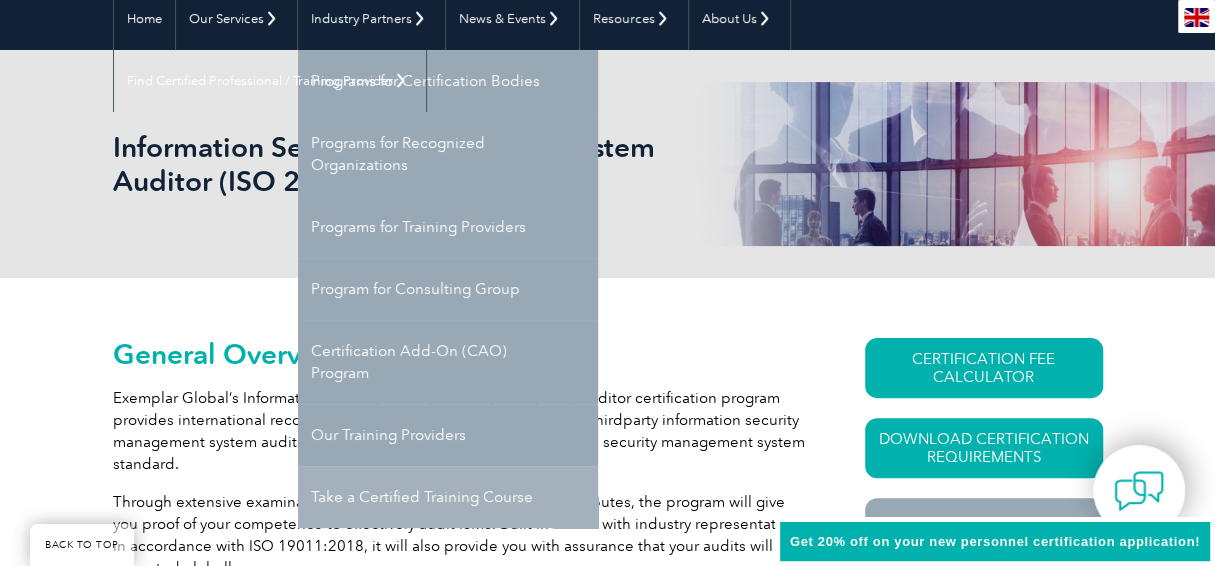 click on "Take a Certified Training Course" at bounding box center (448, 497) 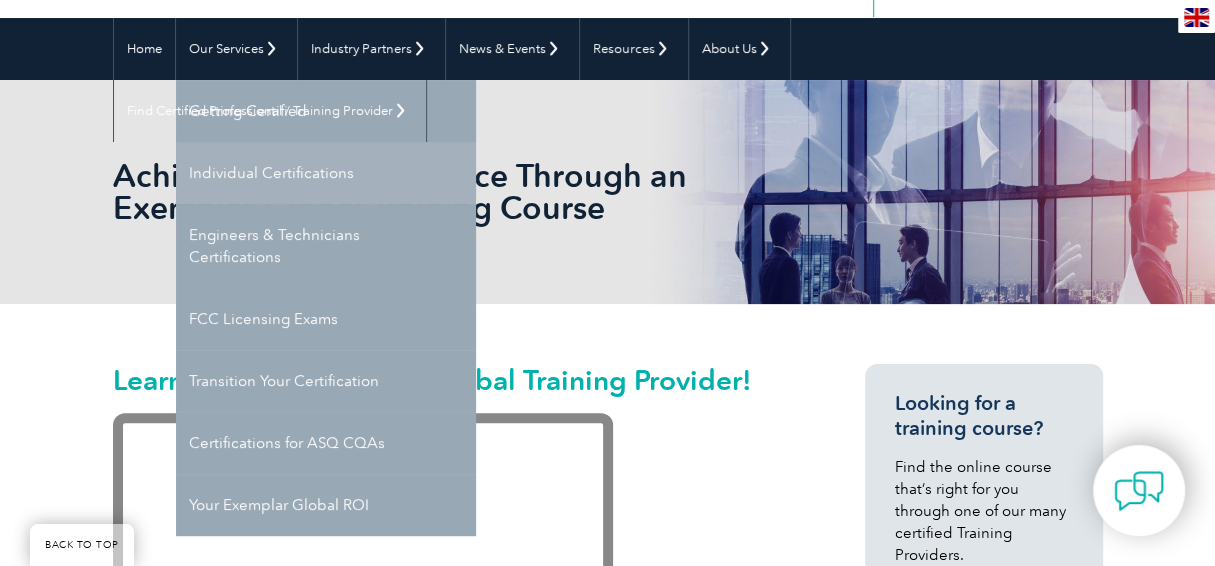 scroll, scrollTop: 200, scrollLeft: 0, axis: vertical 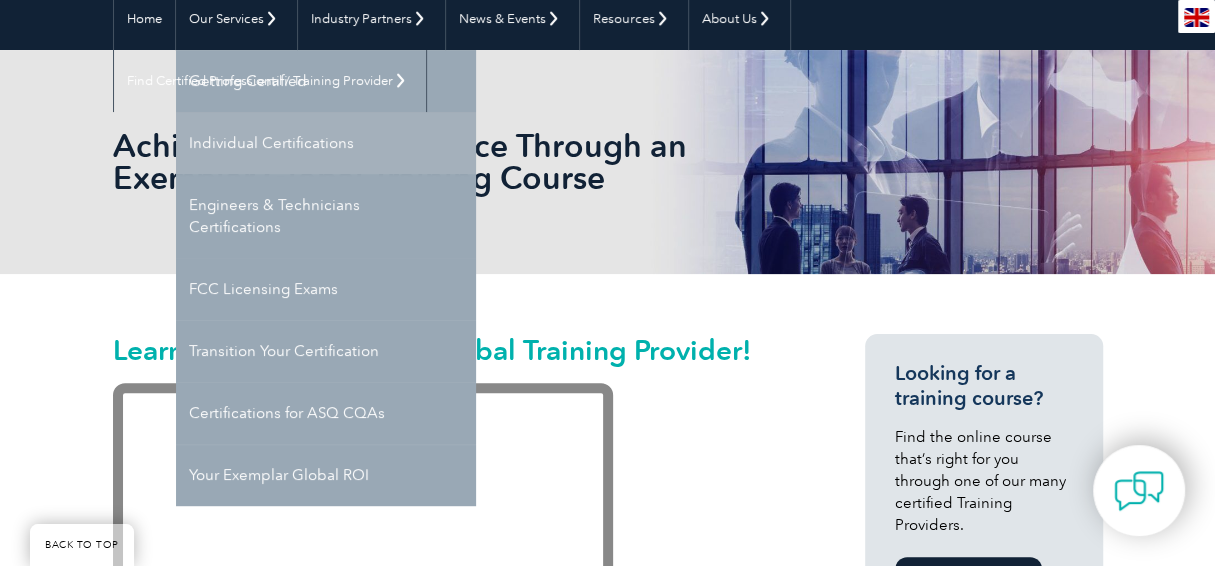 click on "Individual Certifications" at bounding box center (326, 143) 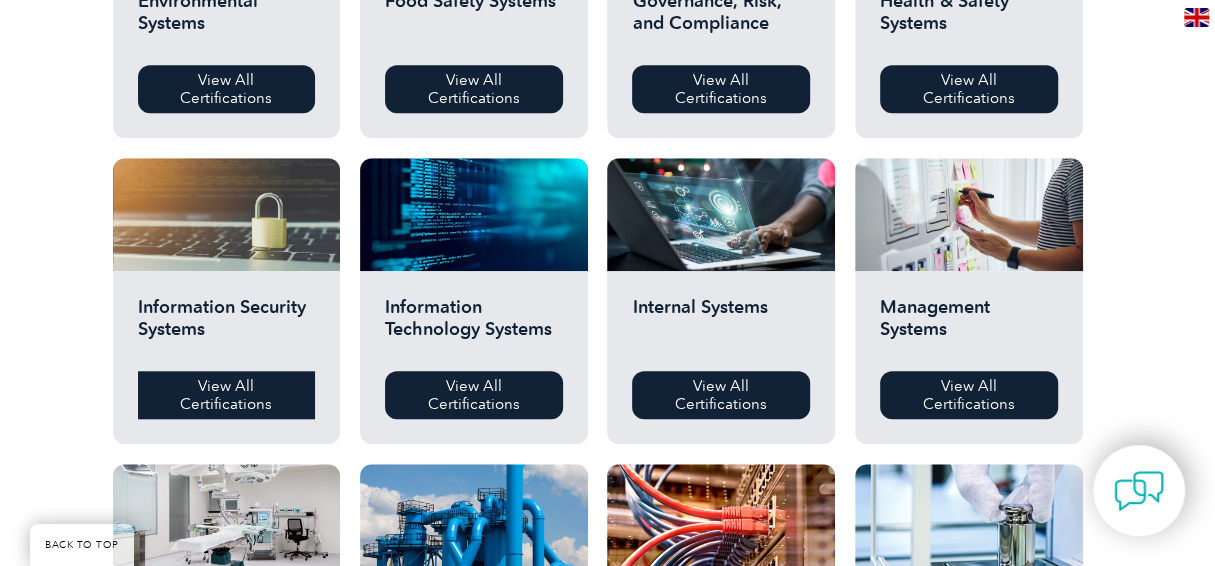 scroll, scrollTop: 899, scrollLeft: 0, axis: vertical 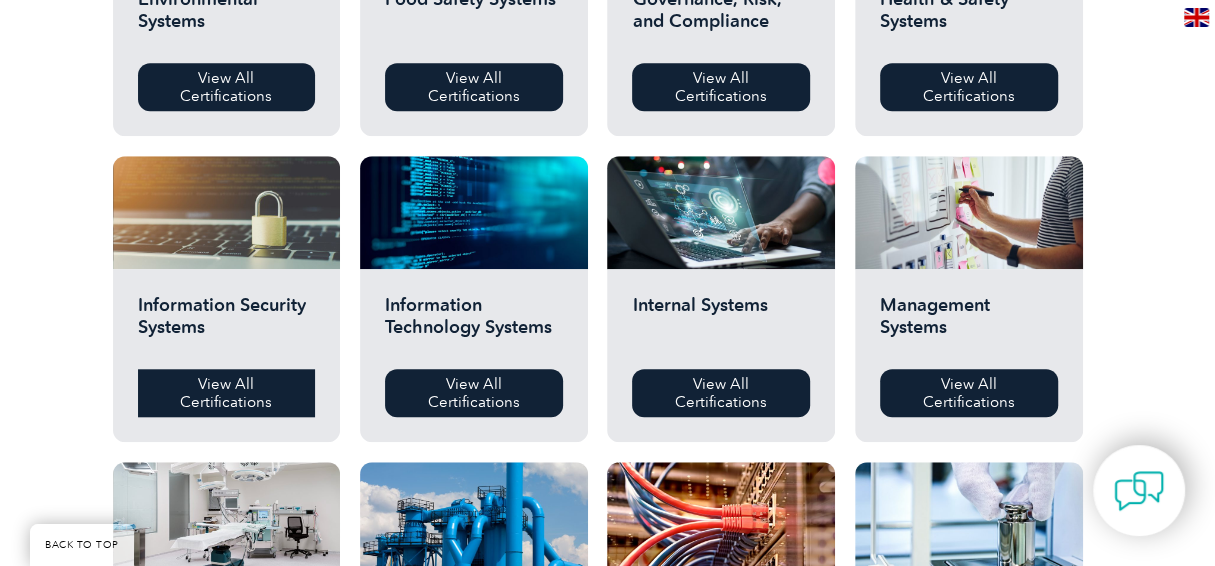 click on "View All Certifications" at bounding box center (227, 393) 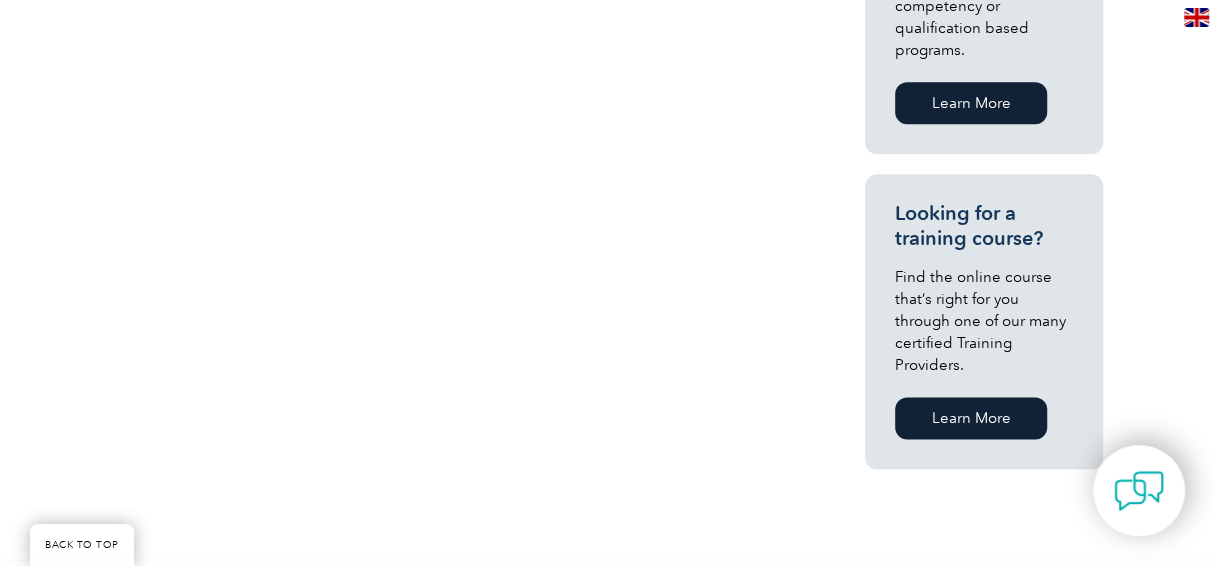 scroll, scrollTop: 1500, scrollLeft: 0, axis: vertical 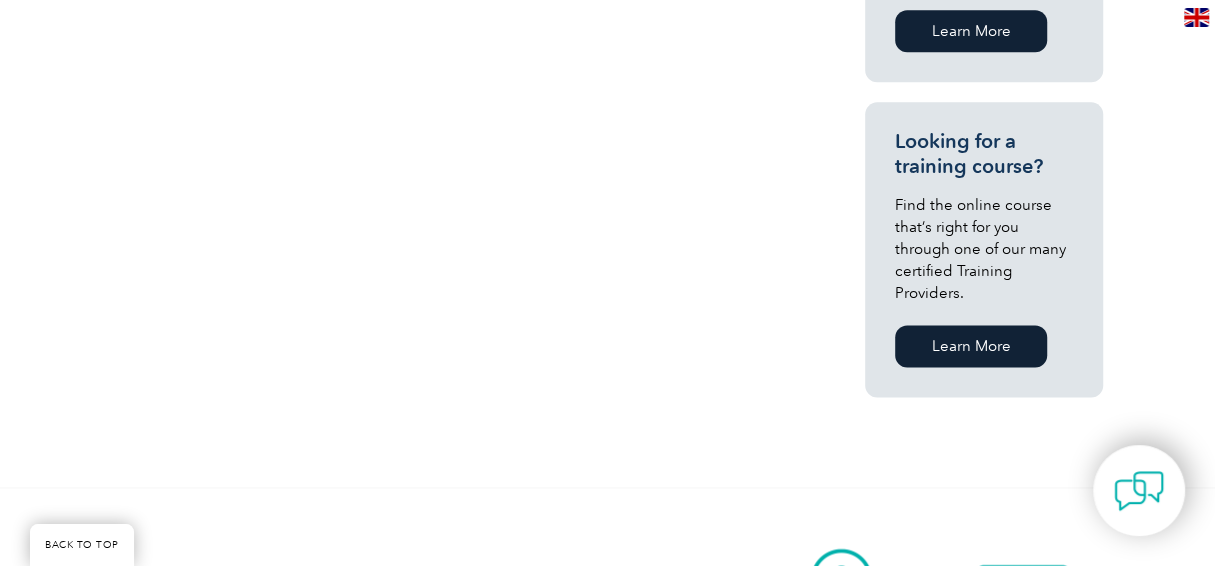 click on "Learn More" at bounding box center (971, 346) 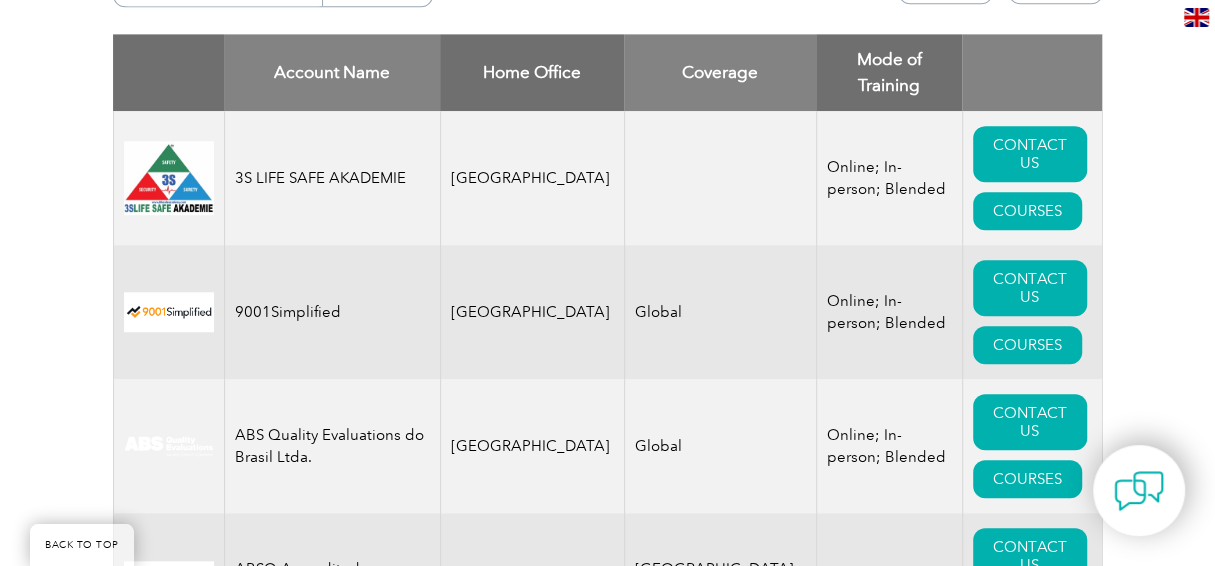 scroll, scrollTop: 800, scrollLeft: 0, axis: vertical 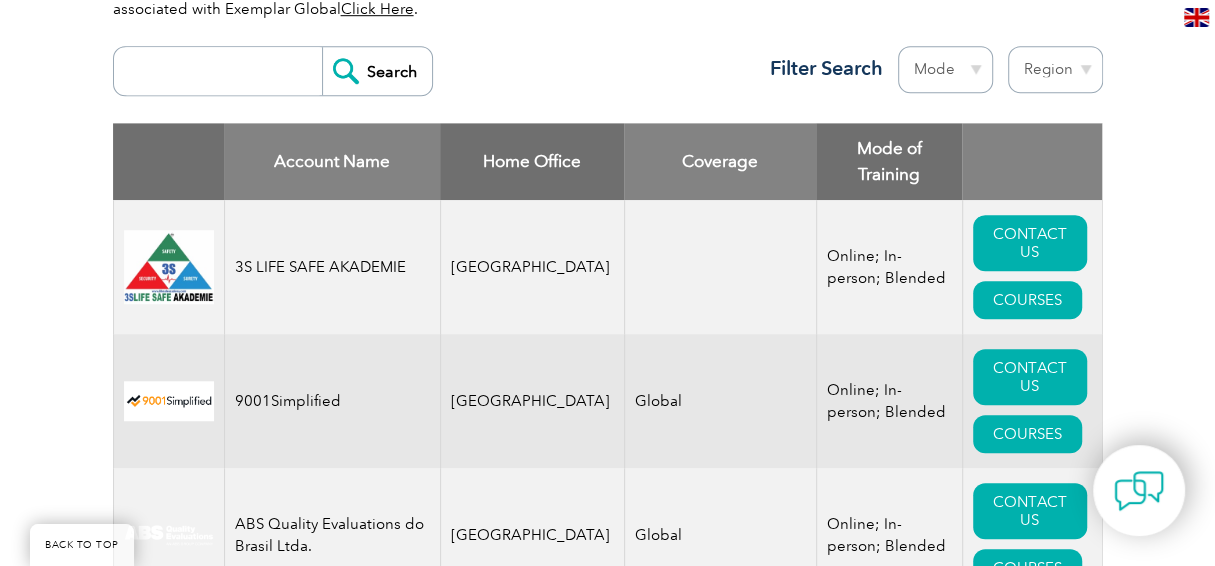 click on "Region
[GEOGRAPHIC_DATA]
[GEOGRAPHIC_DATA]
[GEOGRAPHIC_DATA]
[GEOGRAPHIC_DATA]
[GEOGRAPHIC_DATA]
[GEOGRAPHIC_DATA]
[GEOGRAPHIC_DATA]
[GEOGRAPHIC_DATA]
[GEOGRAPHIC_DATA]
[GEOGRAPHIC_DATA]
[GEOGRAPHIC_DATA]
[GEOGRAPHIC_DATA]
[GEOGRAPHIC_DATA]
[GEOGRAPHIC_DATA], Republic of
[GEOGRAPHIC_DATA]
[GEOGRAPHIC_DATA]
[GEOGRAPHIC_DATA]
[GEOGRAPHIC_DATA]
[GEOGRAPHIC_DATA]
[GEOGRAPHIC_DATA]
[GEOGRAPHIC_DATA]
[GEOGRAPHIC_DATA]
[GEOGRAPHIC_DATA]
[GEOGRAPHIC_DATA]
[GEOGRAPHIC_DATA]
[GEOGRAPHIC_DATA]
[GEOGRAPHIC_DATA]
[GEOGRAPHIC_DATA]
[GEOGRAPHIC_DATA]
[GEOGRAPHIC_DATA]
[GEOGRAPHIC_DATA]
[GEOGRAPHIC_DATA]
[GEOGRAPHIC_DATA]
[GEOGRAPHIC_DATA]
[GEOGRAPHIC_DATA]
[GEOGRAPHIC_DATA]" at bounding box center [1055, 69] 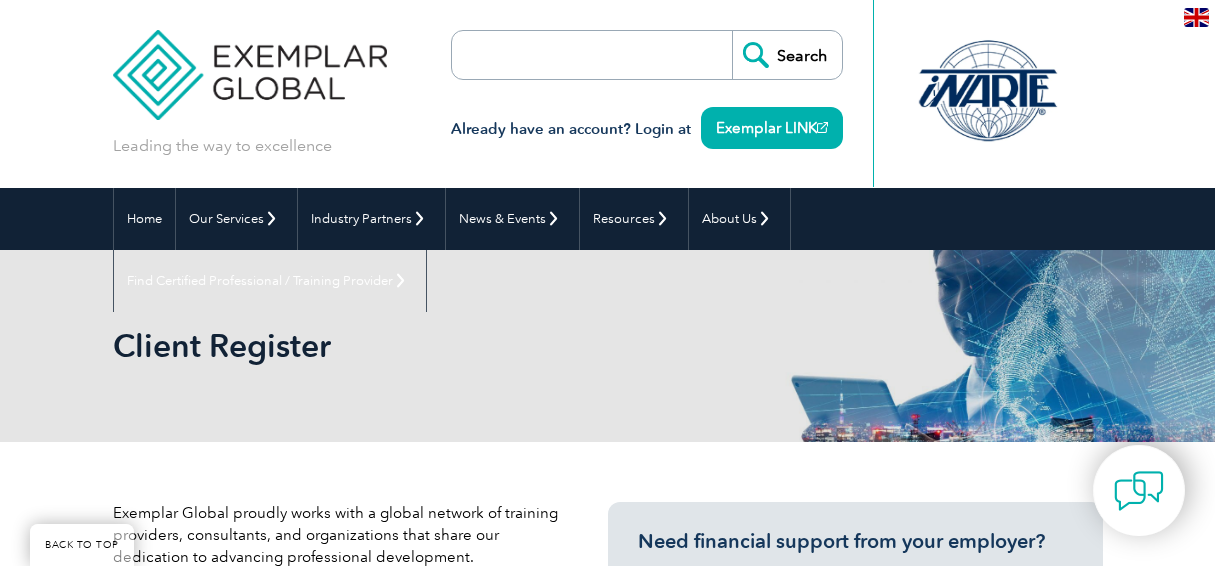 select on "[GEOGRAPHIC_DATA]" 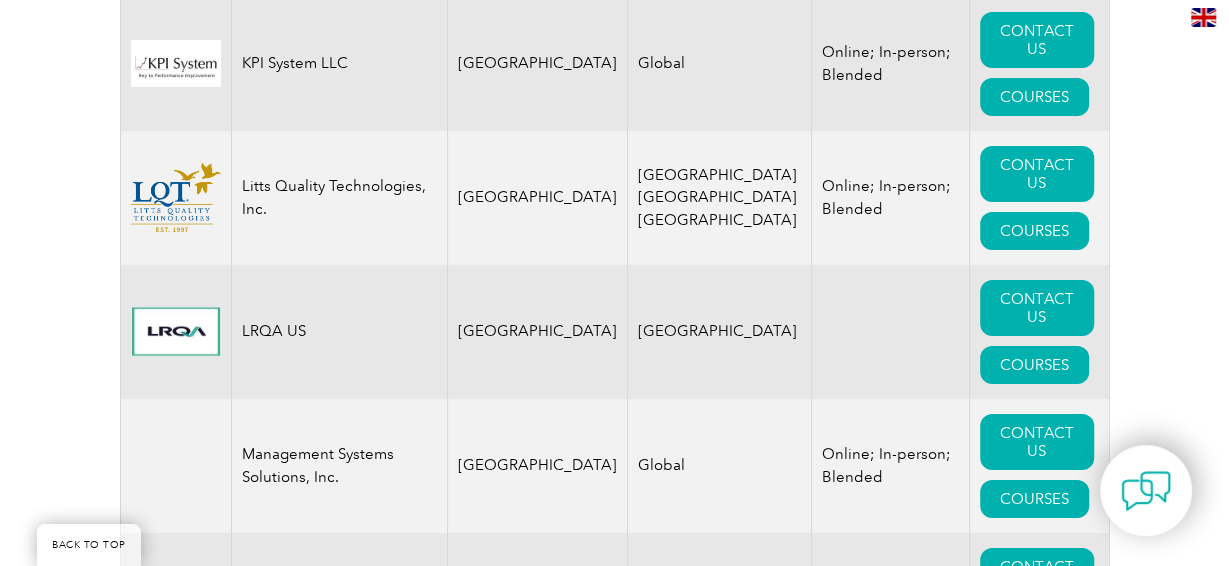 scroll, scrollTop: 4091, scrollLeft: 0, axis: vertical 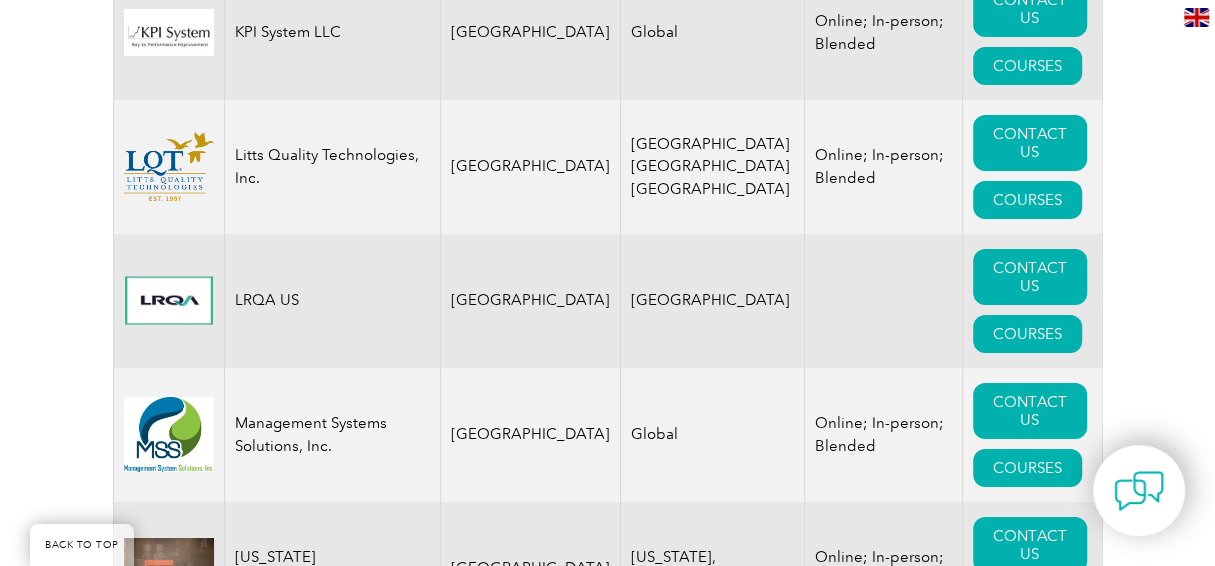 click on "COURSES" at bounding box center [1027, 602] 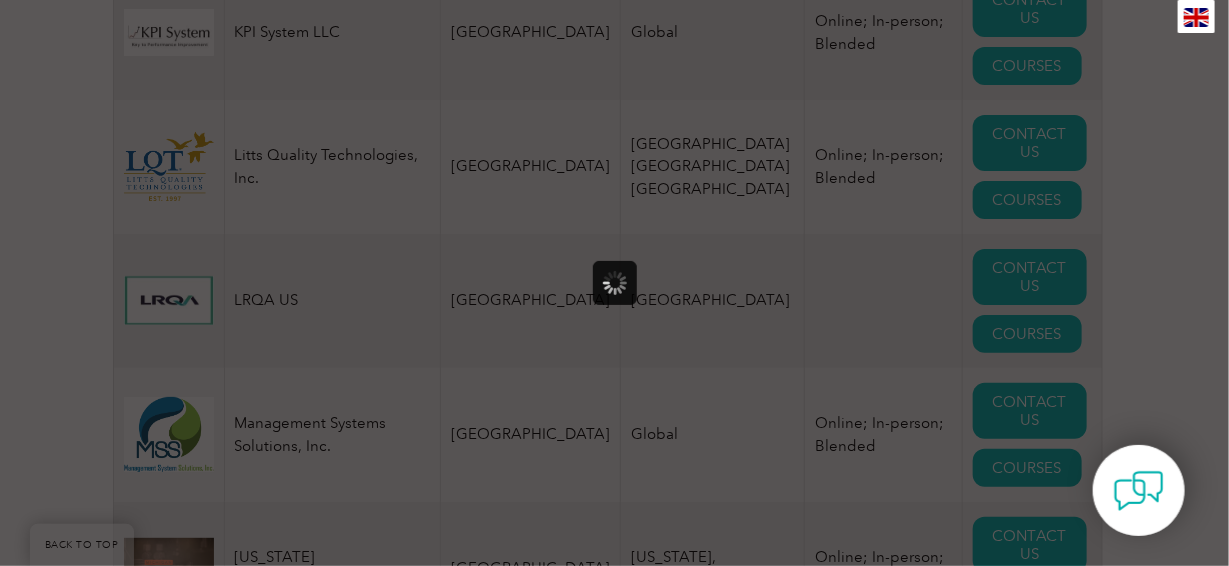 scroll, scrollTop: 0, scrollLeft: 0, axis: both 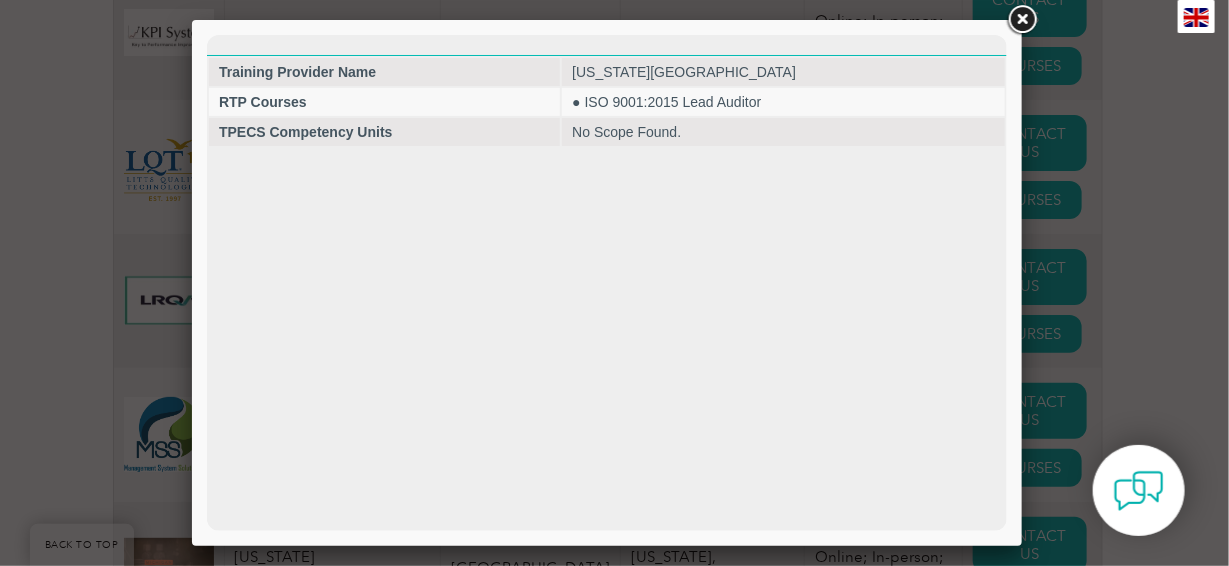click at bounding box center [1022, 20] 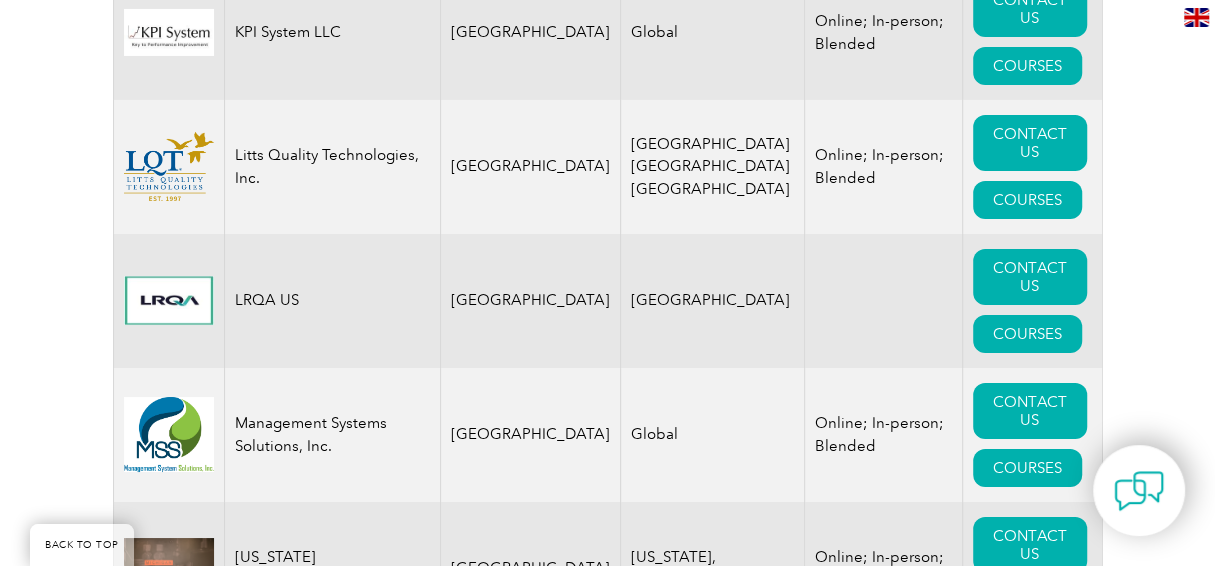 click on "COURSES" at bounding box center (1027, 1004) 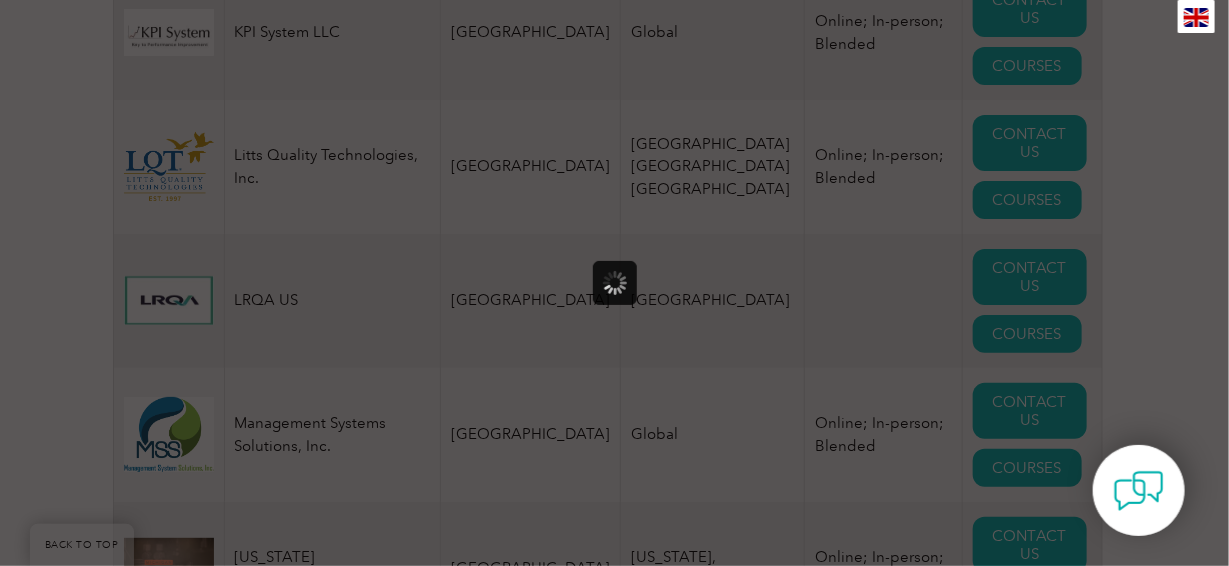 scroll, scrollTop: 0, scrollLeft: 0, axis: both 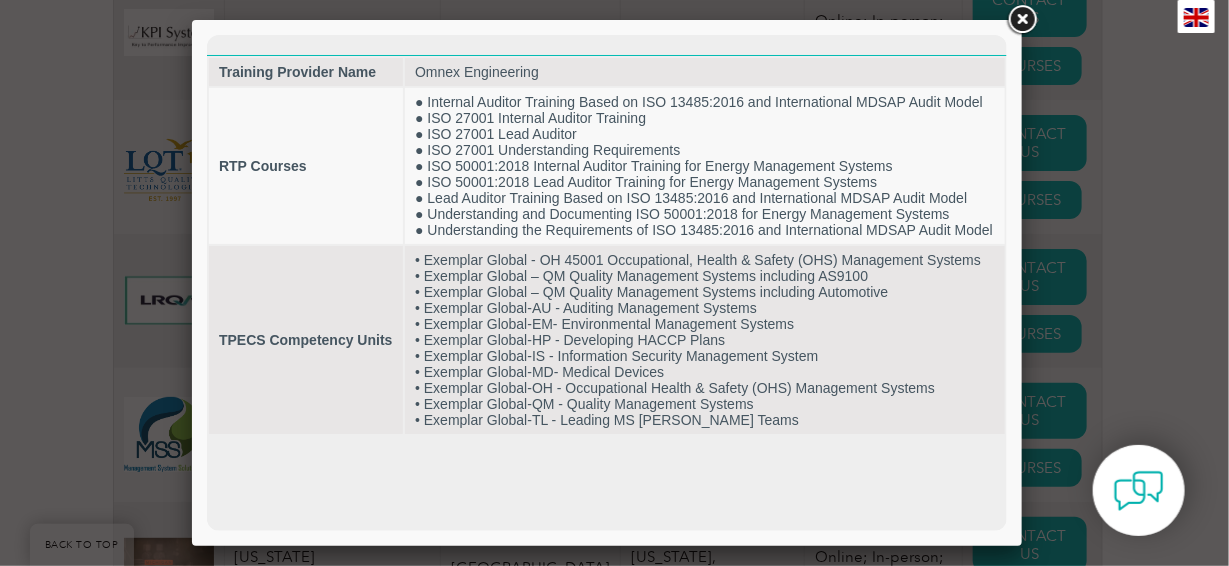 click at bounding box center (1022, 20) 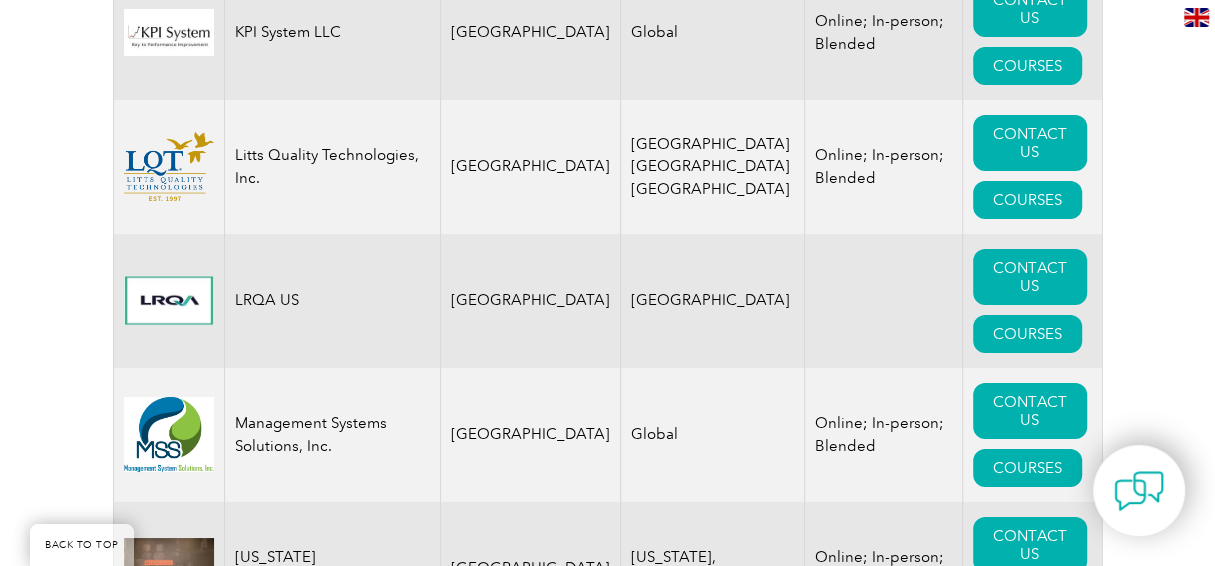 click on "COURSES" at bounding box center (1027, 1004) 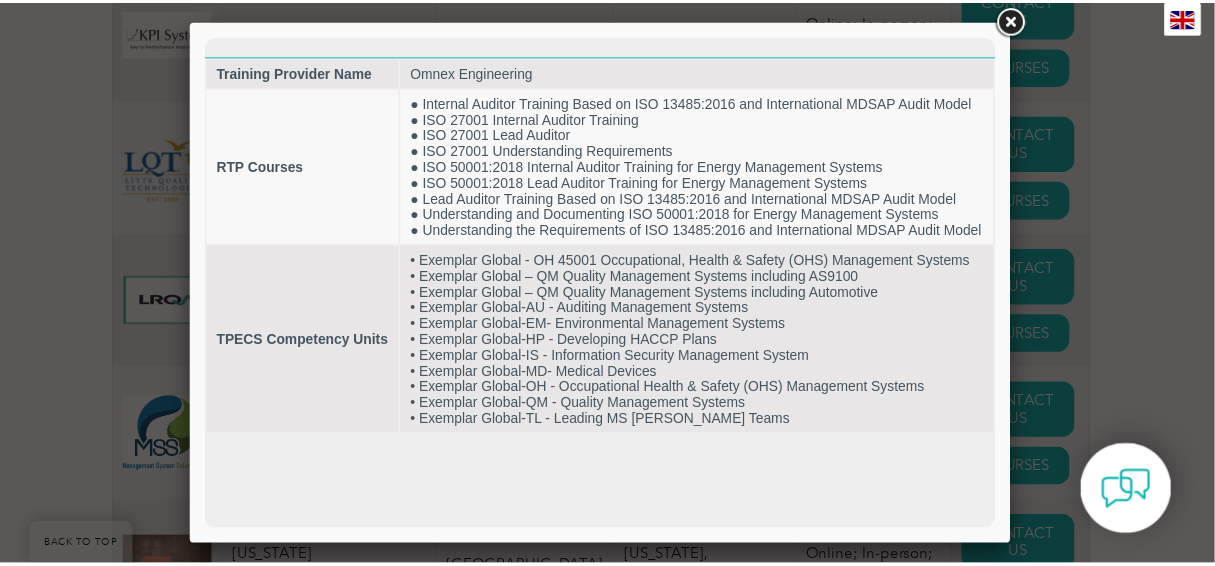 scroll, scrollTop: 0, scrollLeft: 0, axis: both 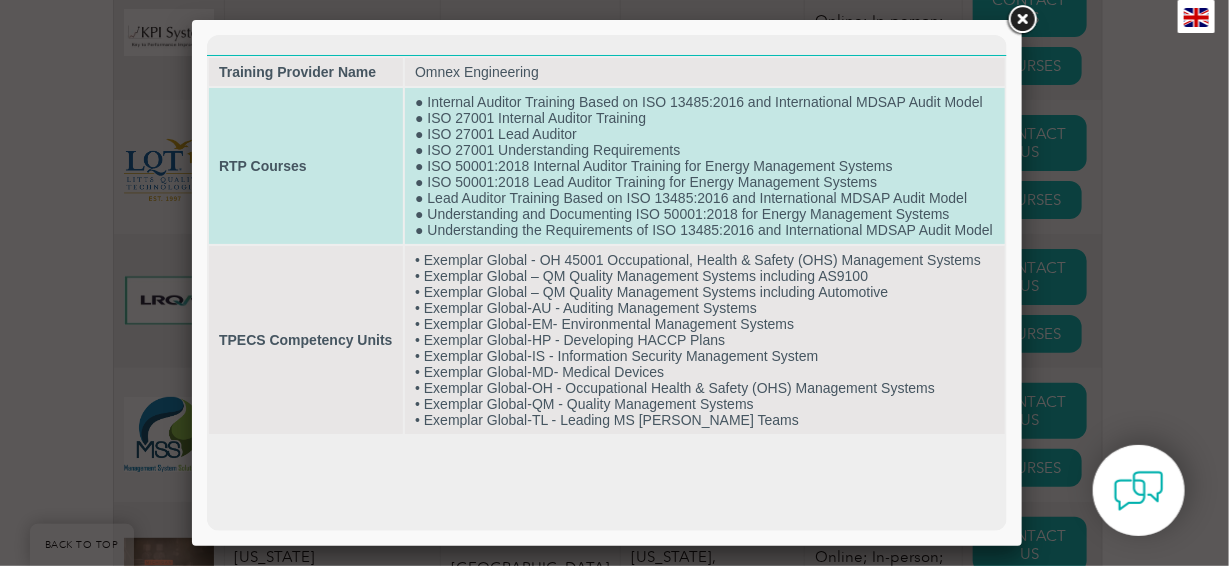 click on "RTP Courses" at bounding box center (262, 165) 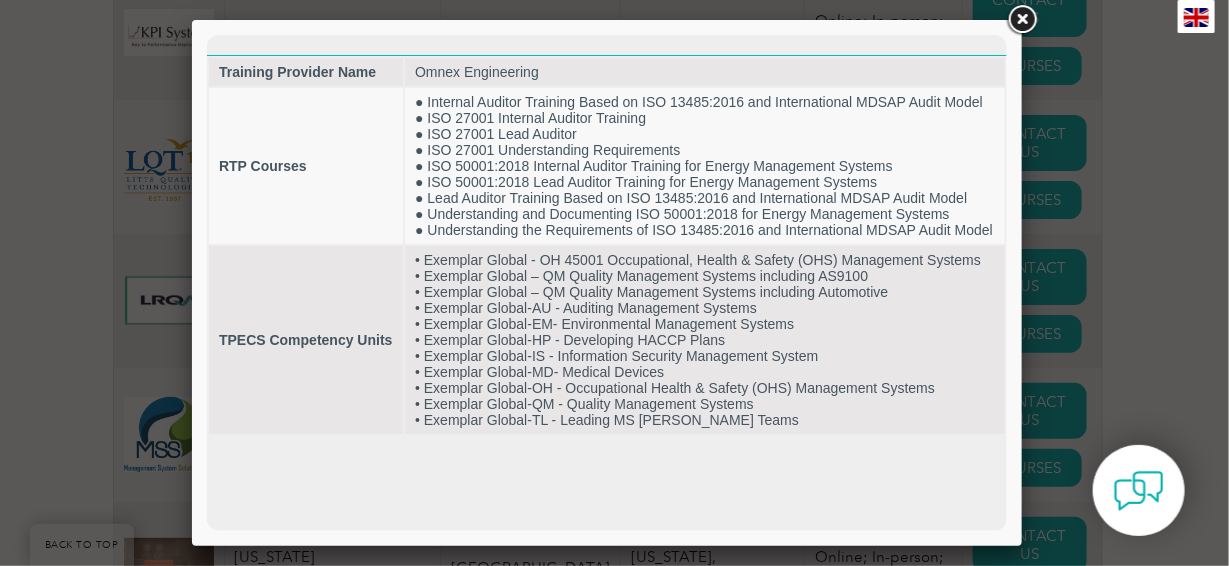 click at bounding box center [1022, 20] 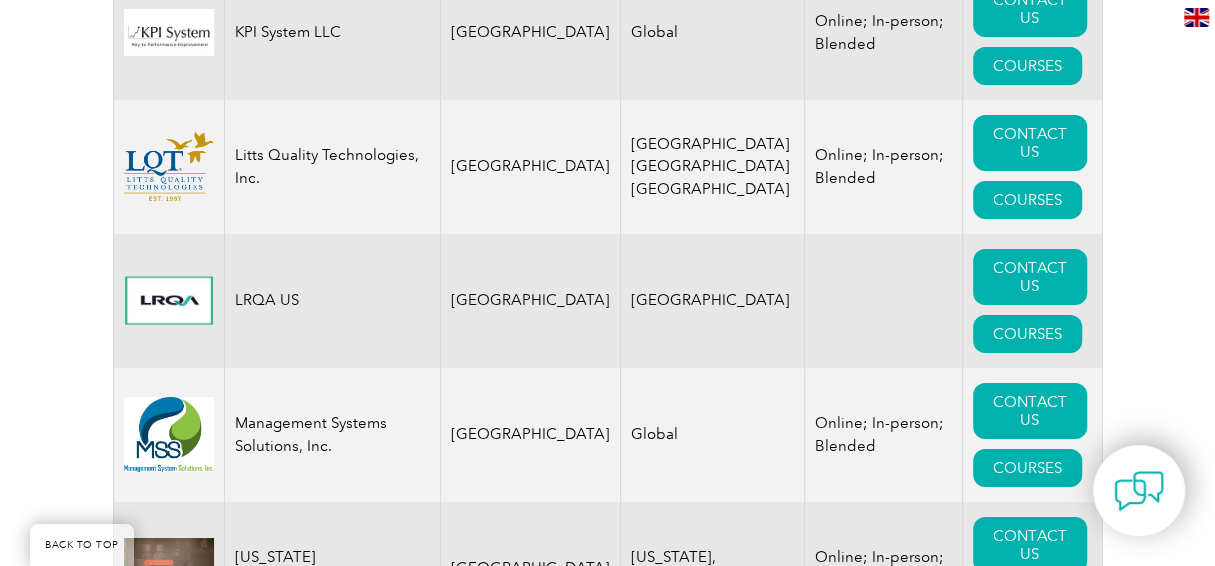 click on "Exemplar Global proudly works with a global network of training providers, consultants, and organizations that share our dedication to advancing professional development.   Use the register below to discover detailed profiles and offerings from our partners. Whether you’re looking to enhance your skills, find a certified course, or connect with a reliable expert, this resource is here to guide and support your professional journey.   To view a listing of false claims of Exemplar Global training certification or unapproved use of Exemplar Global brand and logo  Click Here .  To view a list of inactive companies who were previously associated with Exemplar Global  Click Here .           Need financial support from your employer?   Many organizations allocate a budget for employee career development. Download, modify and use the template request letter we’ve created to tap into those funds.   Download Template               Search             Region   Australia   Bahrain   Bangladesh   Brazil" at bounding box center [607, 286] 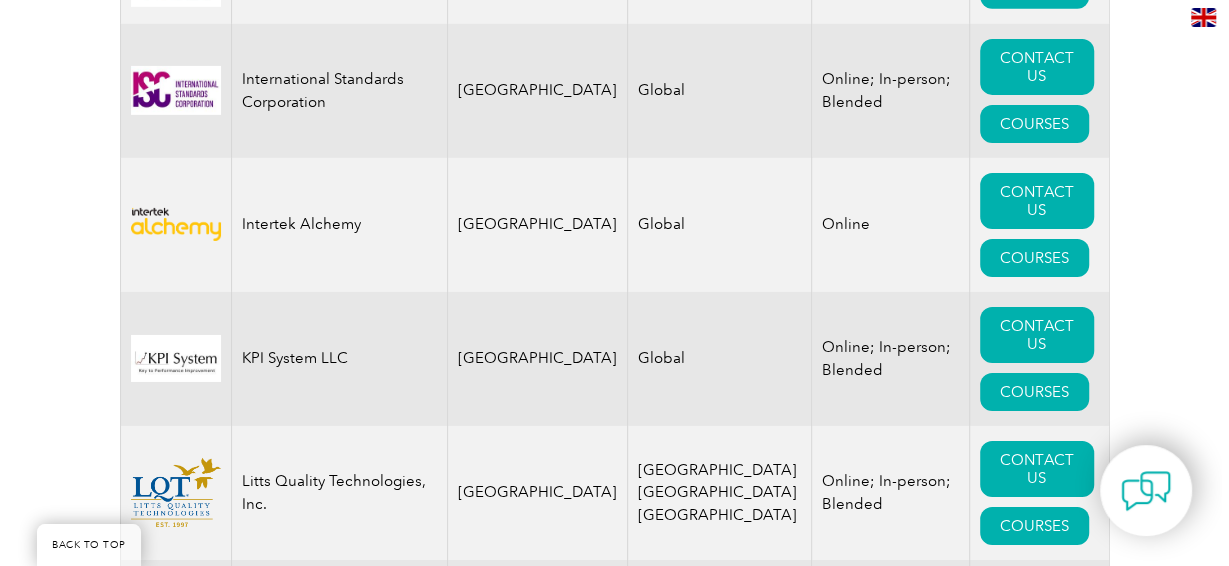 scroll, scrollTop: 3791, scrollLeft: 0, axis: vertical 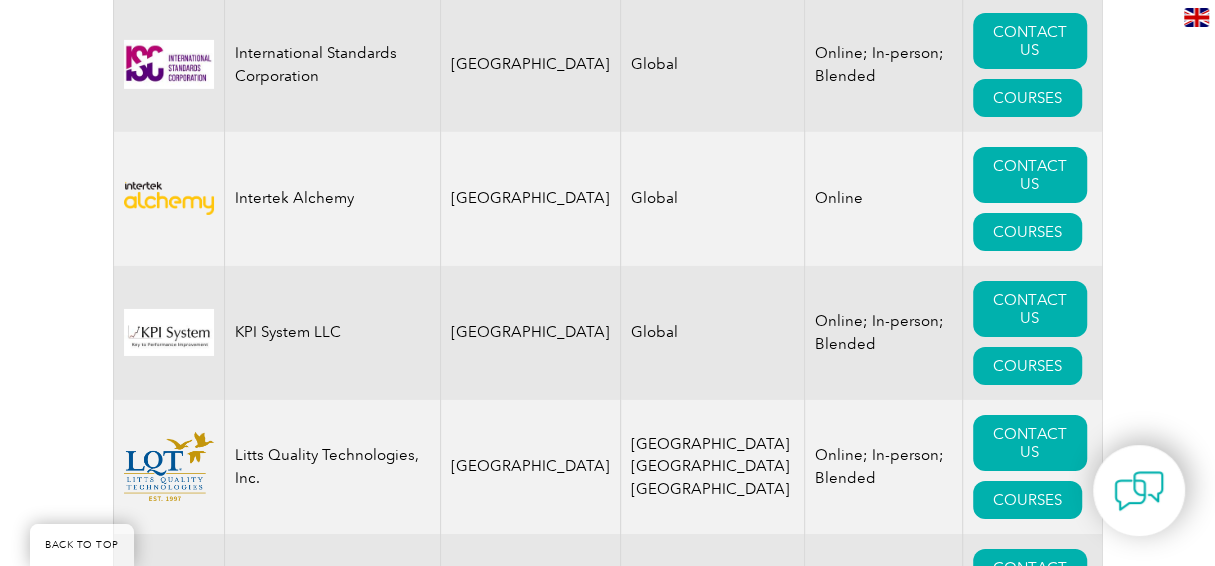 click on "COURSES" at bounding box center [1027, 902] 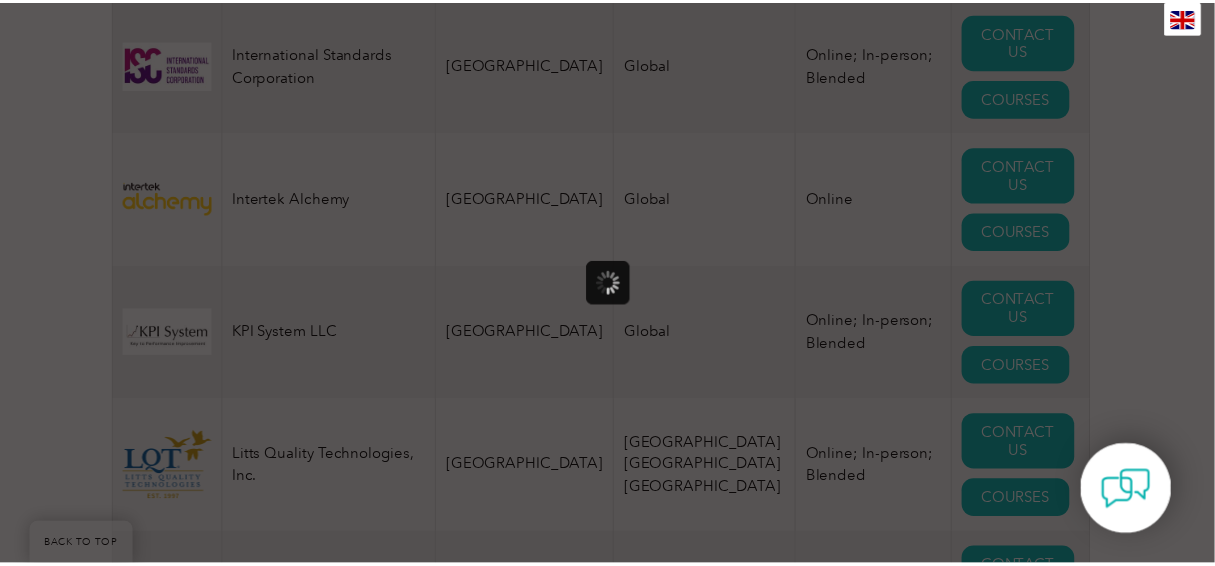 scroll, scrollTop: 0, scrollLeft: 0, axis: both 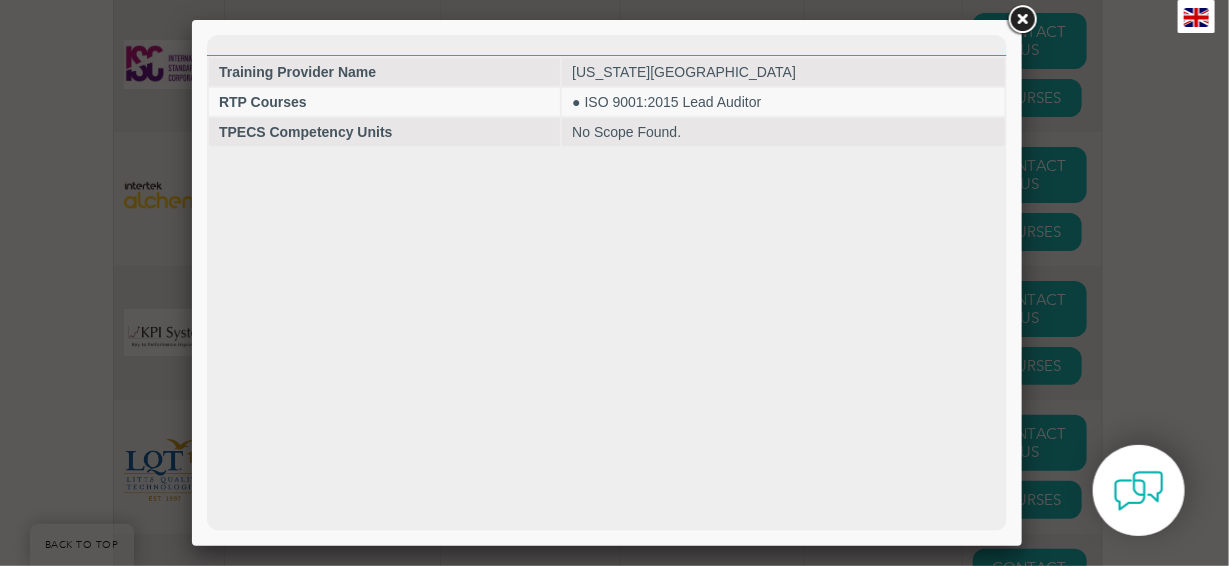 click at bounding box center [1022, 20] 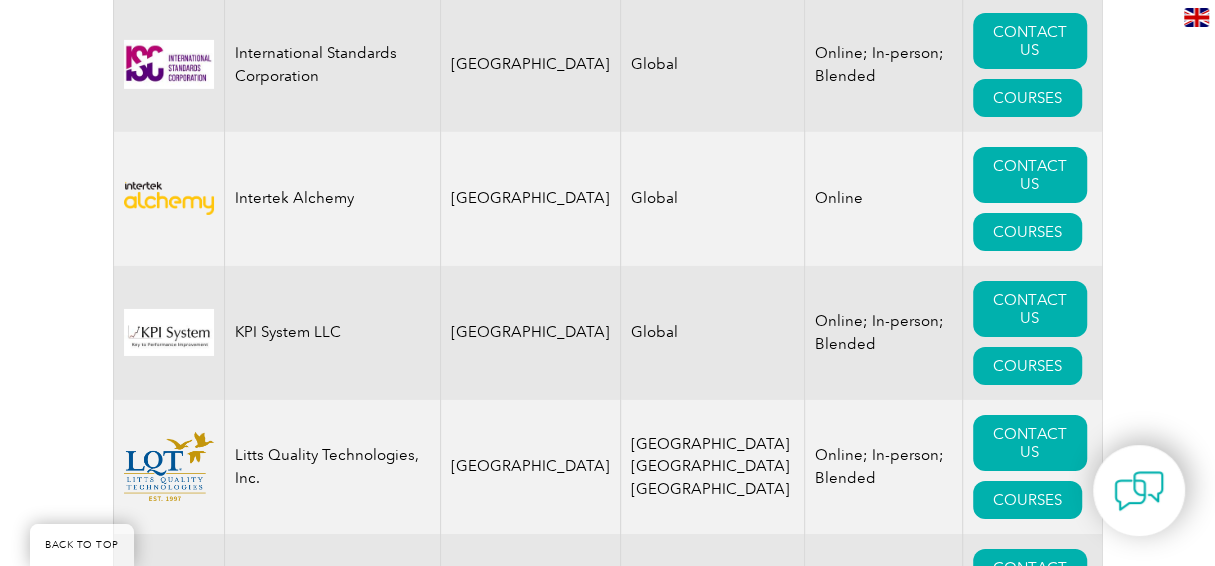 click on "Exemplar Global proudly works with a global network of training providers, consultants, and organizations that share our dedication to advancing professional development.   Use the register below to discover detailed profiles and offerings from our partners. Whether you’re looking to enhance your skills, find a certified course, or connect with a reliable expert, this resource is here to guide and support your professional journey.   To view a listing of false claims of Exemplar Global training certification or unapproved use of Exemplar Global brand and logo  Click Here .  To view a list of inactive companies who were previously associated with Exemplar Global  Click Here .           Need financial support from your employer?   Many organizations allocate a budget for employee career development. Download, modify and use the template request letter we’ve created to tap into those funds.   Download Template               Search             Region   Australia   Bahrain   Bangladesh   Brazil" at bounding box center (607, 586) 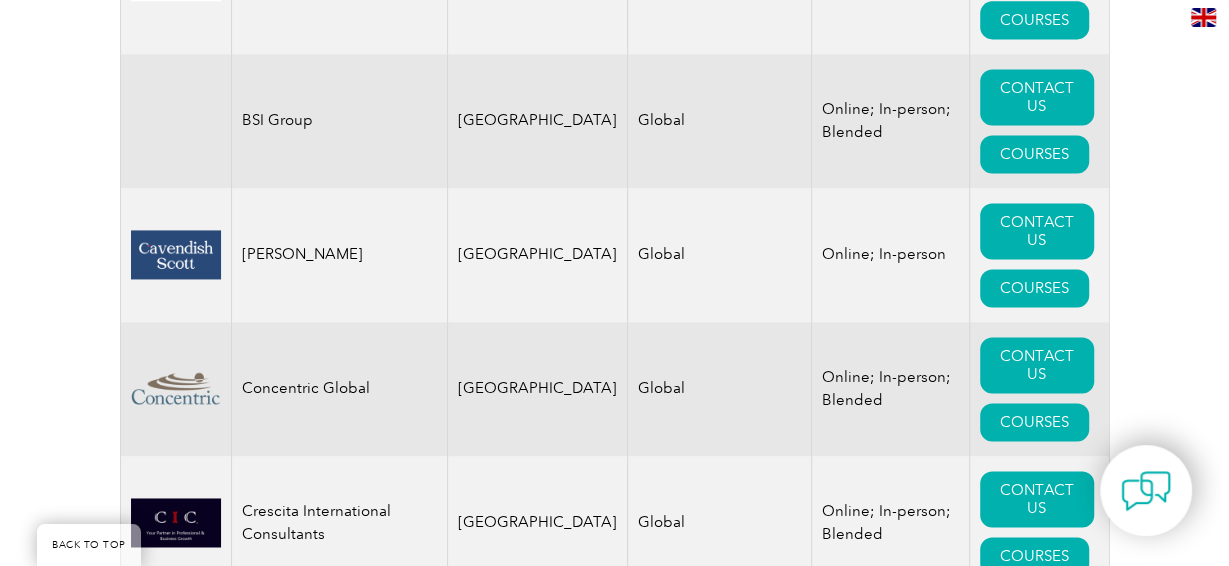 scroll, scrollTop: 1491, scrollLeft: 0, axis: vertical 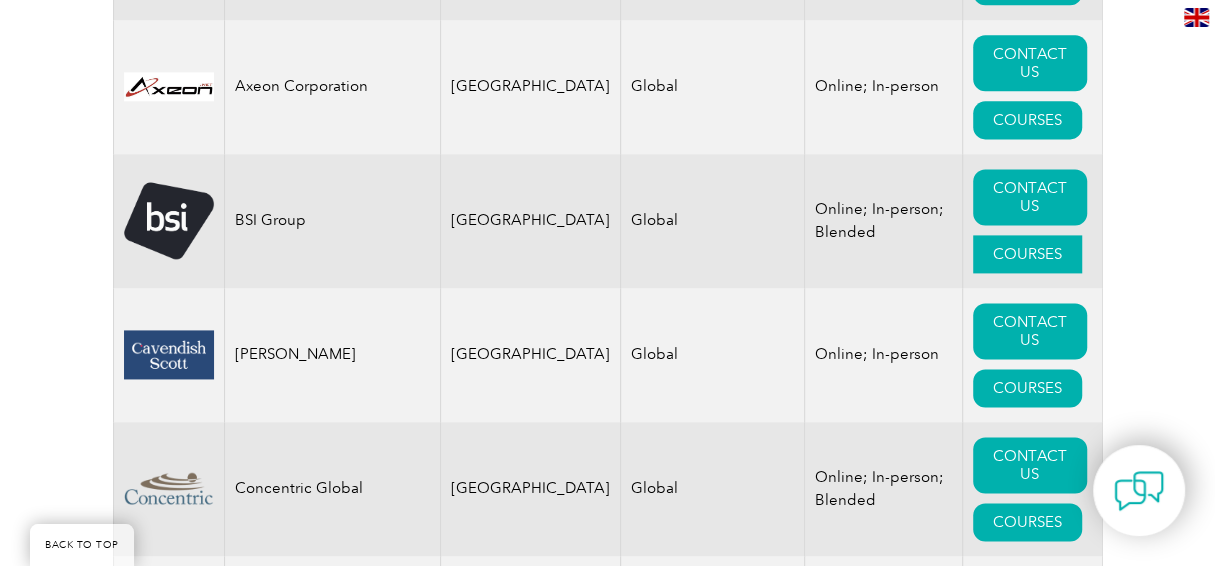 click on "COURSES" at bounding box center [1027, 254] 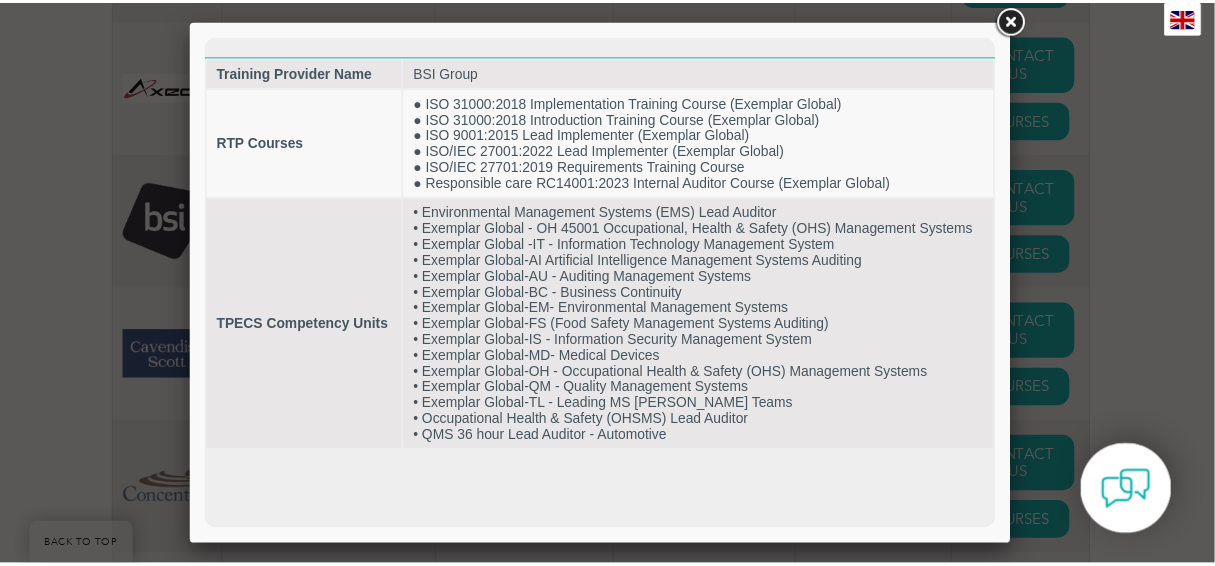 scroll, scrollTop: 0, scrollLeft: 0, axis: both 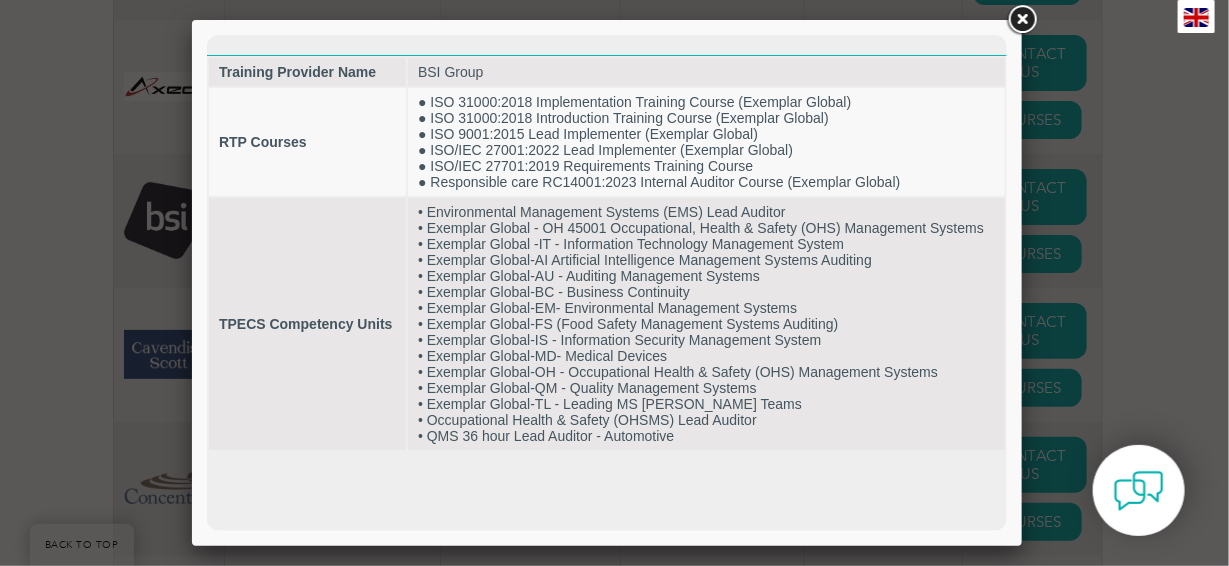 click at bounding box center (1022, 20) 